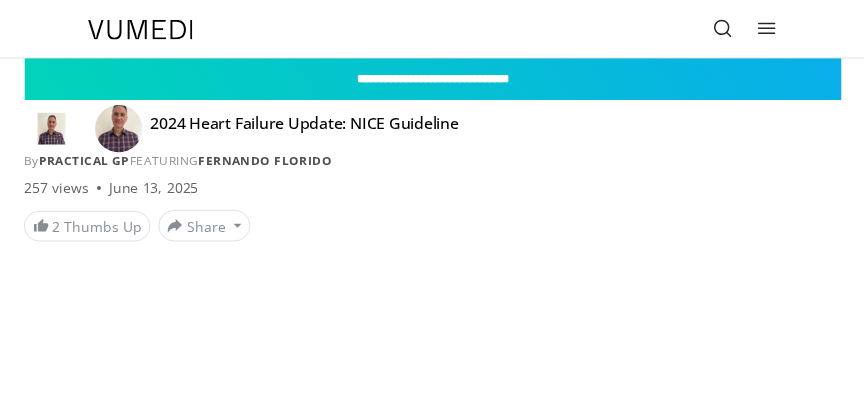 scroll, scrollTop: 0, scrollLeft: 0, axis: both 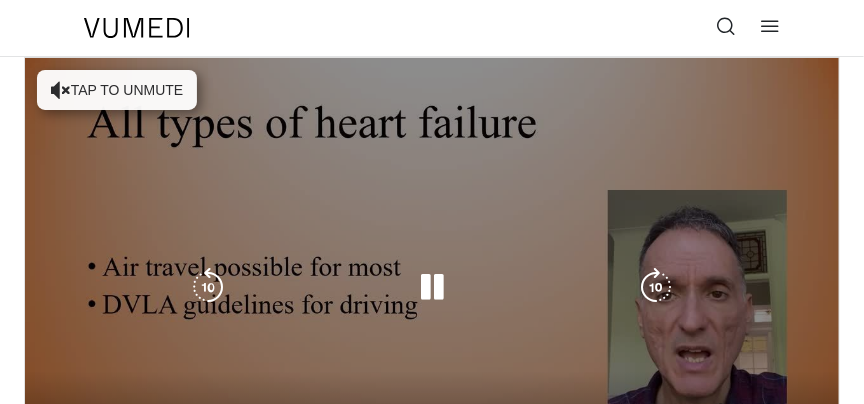 click on "Tap to unmute" at bounding box center (117, 90) 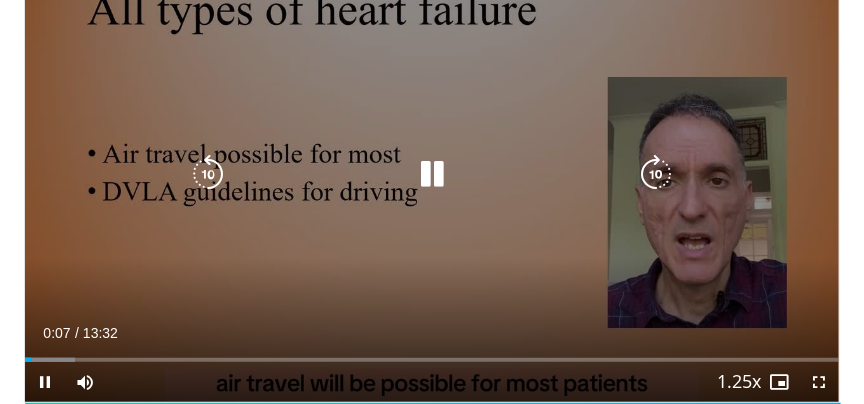 scroll, scrollTop: 114, scrollLeft: 0, axis: vertical 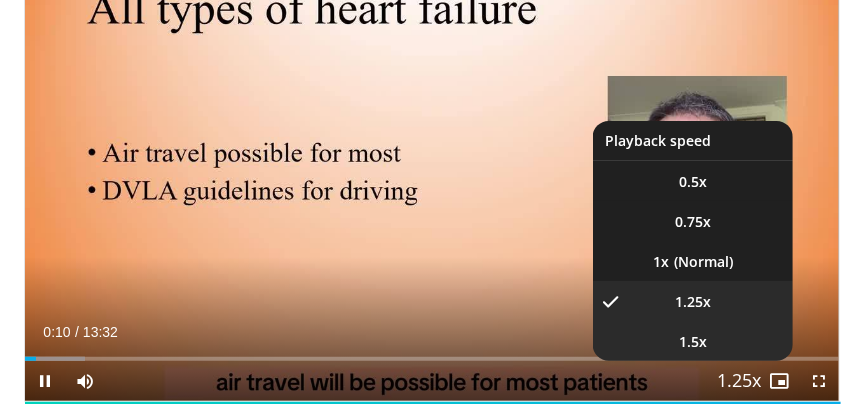 click on "1.5x" at bounding box center (693, 341) 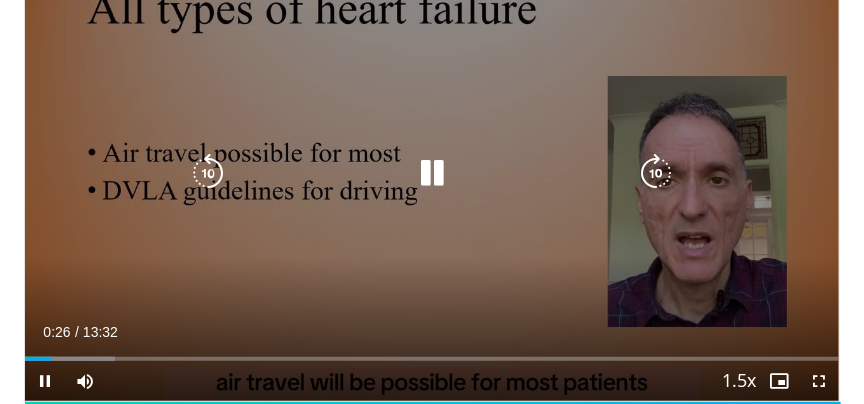 click on "10 seconds
Tap to unmute" at bounding box center (432, 172) 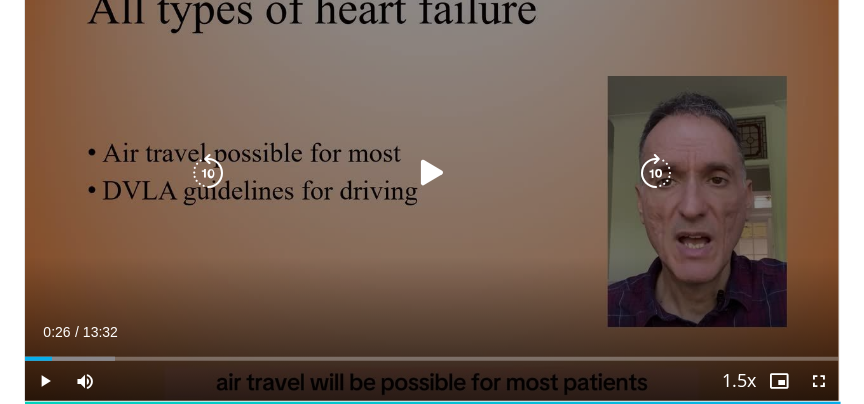 click on "10 seconds
Tap to unmute" at bounding box center [432, 172] 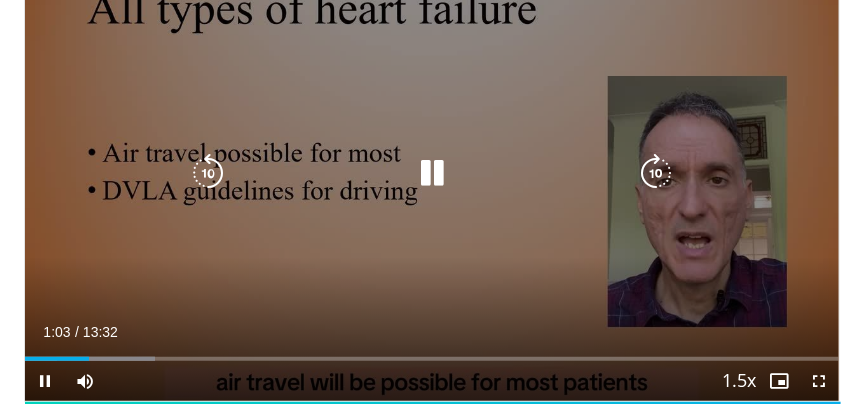 click on "10 seconds
Tap to unmute" at bounding box center (432, 172) 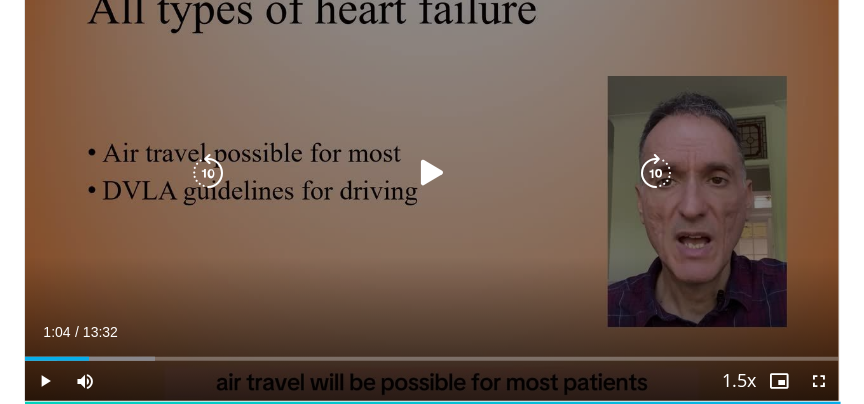 click on "10 seconds
Tap to unmute" at bounding box center (432, 172) 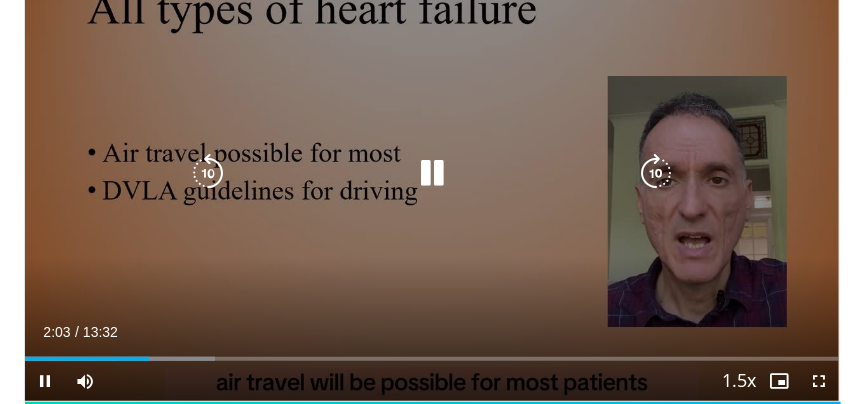 click on "10 seconds
Tap to unmute" at bounding box center (432, 172) 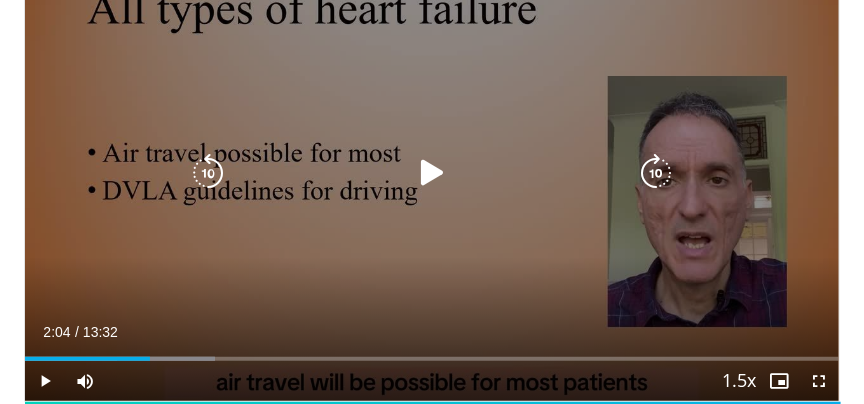click on "10 seconds
Tap to unmute" at bounding box center [432, 172] 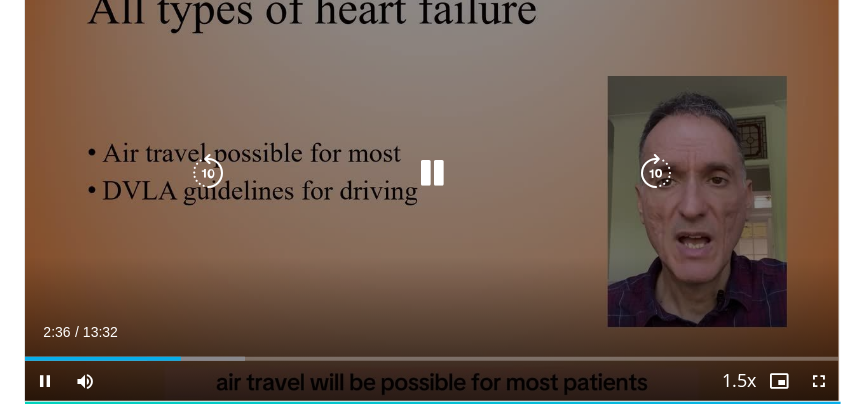 click on "10 seconds
Tap to unmute" at bounding box center (432, 172) 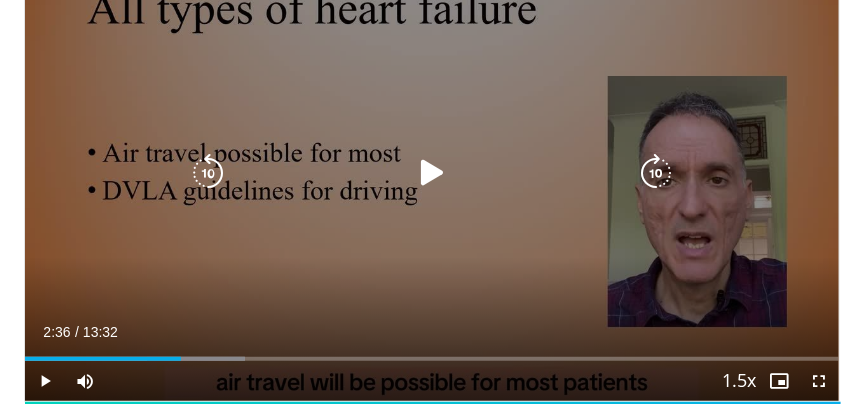 click on "10 seconds
Tap to unmute" at bounding box center (432, 172) 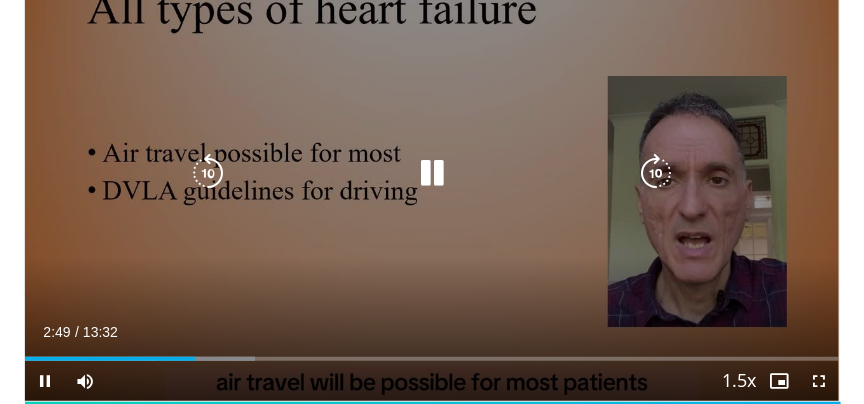 click on "10 seconds
Tap to unmute" at bounding box center [432, 172] 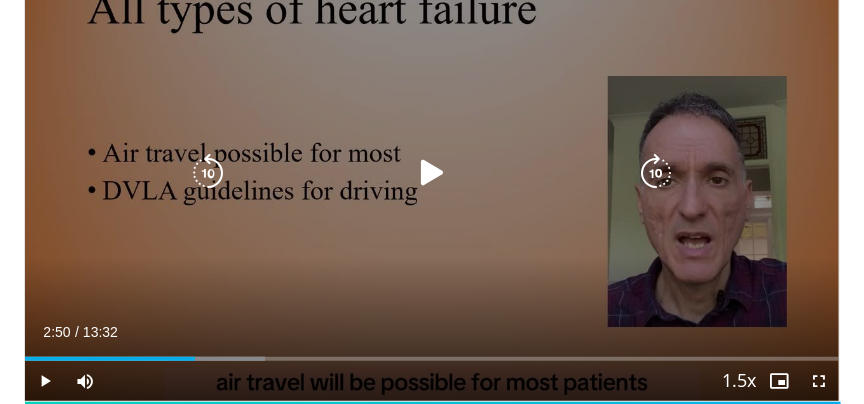 click on "10 seconds
Tap to unmute" at bounding box center [432, 172] 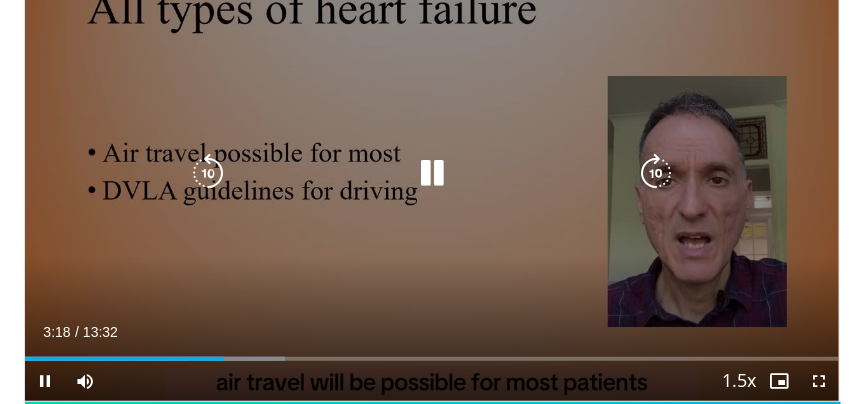 click on "10 seconds
Tap to unmute" at bounding box center [432, 172] 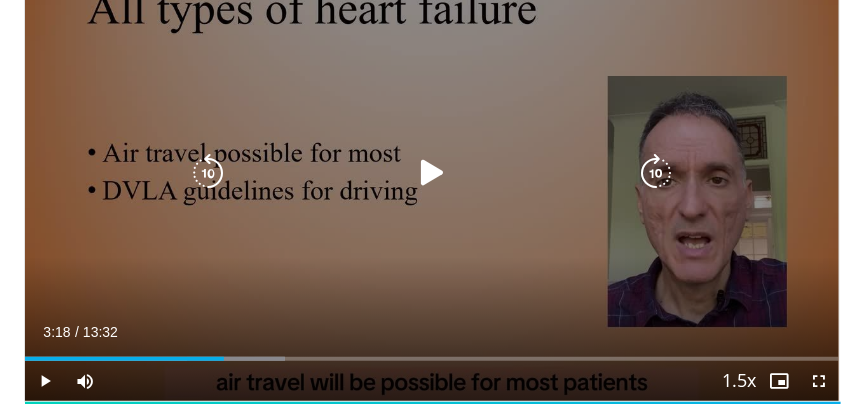 click on "10 seconds
Tap to unmute" at bounding box center [432, 172] 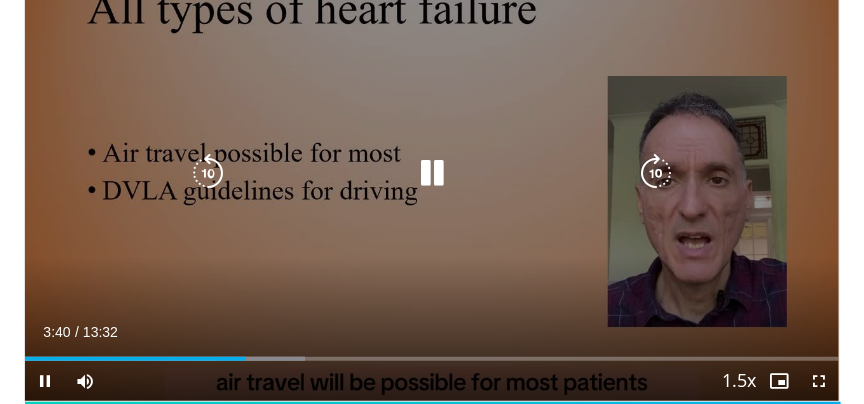 click on "10 seconds
Tap to unmute" at bounding box center (432, 172) 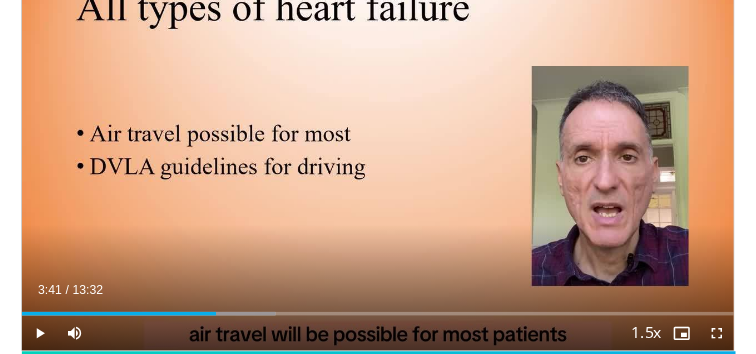 scroll, scrollTop: 114, scrollLeft: 0, axis: vertical 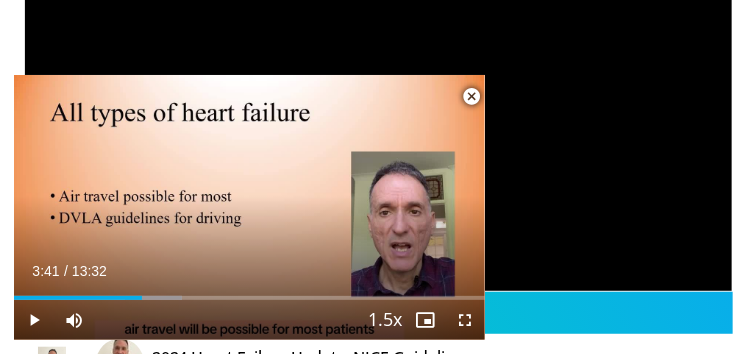 click at bounding box center (472, 96) 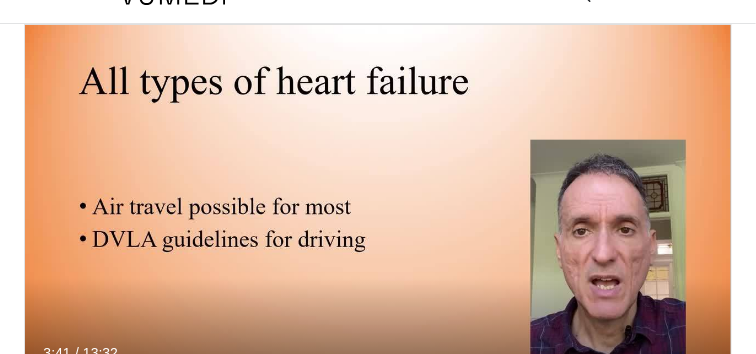 scroll, scrollTop: 56, scrollLeft: 0, axis: vertical 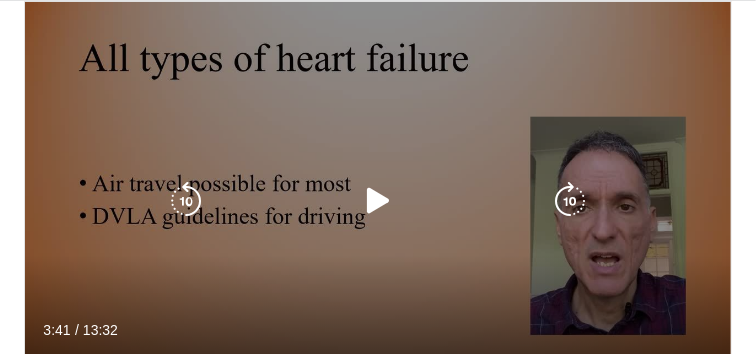 click at bounding box center [378, 201] 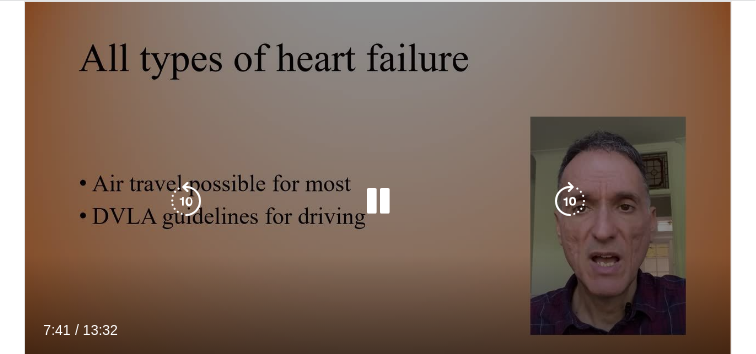 click on "10 seconds
Tap to unmute" at bounding box center [378, 200] 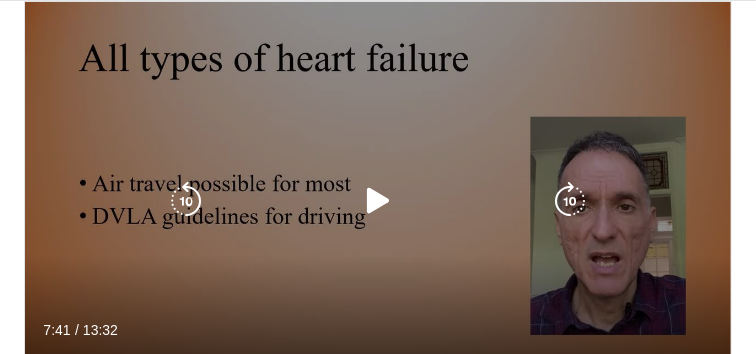 click on "10 seconds
Tap to unmute" at bounding box center (378, 200) 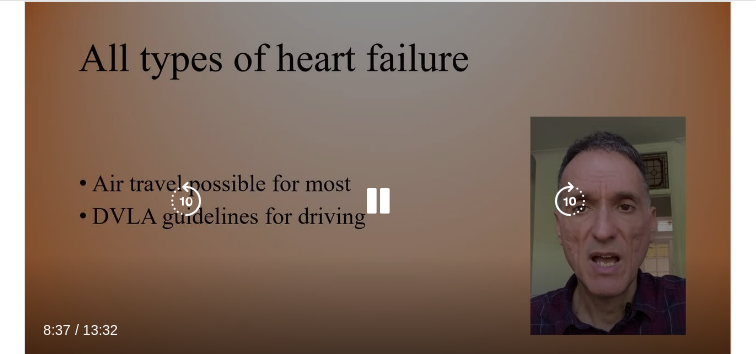 click on "10 seconds
Tap to unmute" at bounding box center (378, 200) 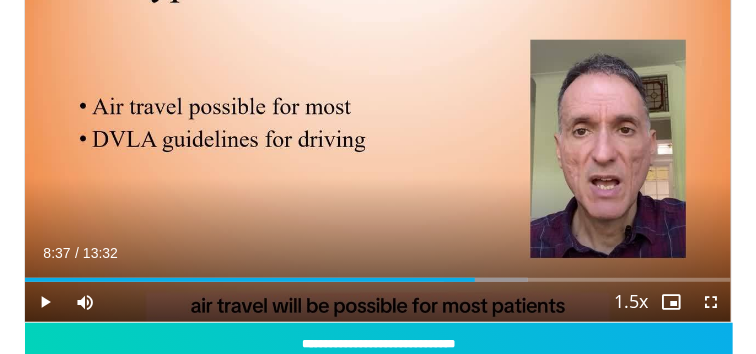 scroll, scrollTop: 156, scrollLeft: 0, axis: vertical 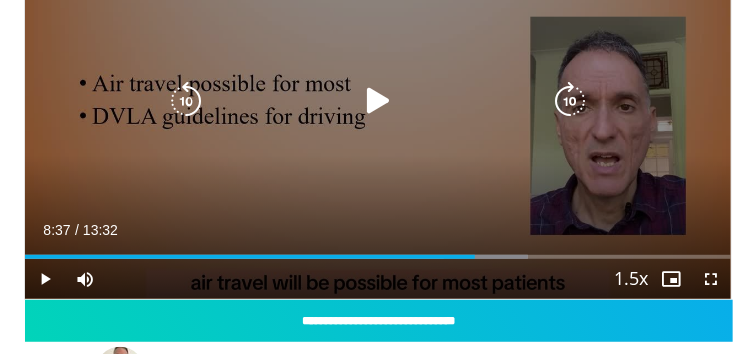 click on "10 seconds
Tap to unmute" at bounding box center (378, 100) 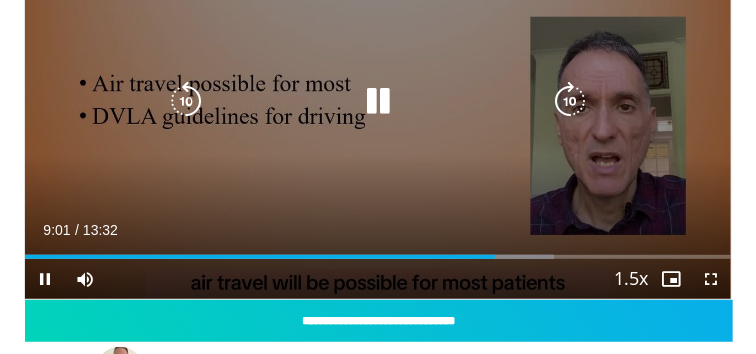 click on "10 seconds
Tap to unmute" at bounding box center (378, 100) 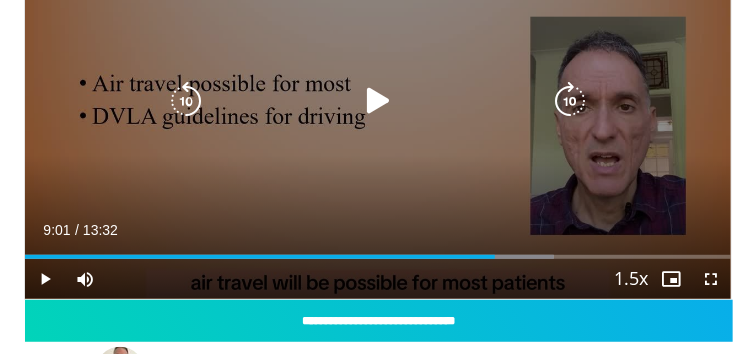 click on "10 seconds
Tap to unmute" at bounding box center [378, 100] 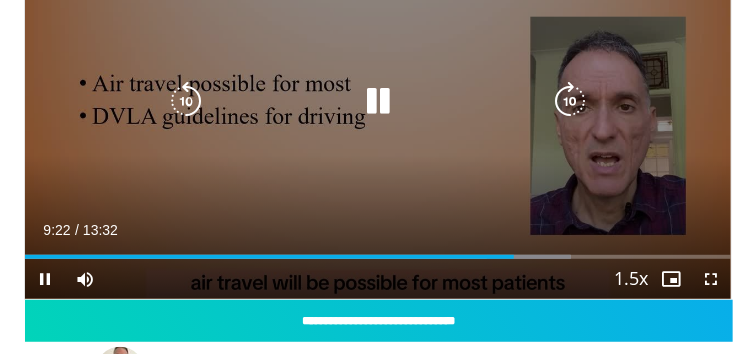 click on "10 seconds
Tap to unmute" at bounding box center (378, 100) 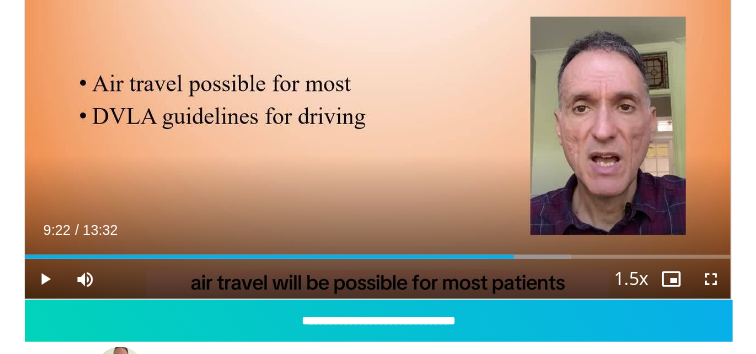 click on "**********" at bounding box center [378, 405] 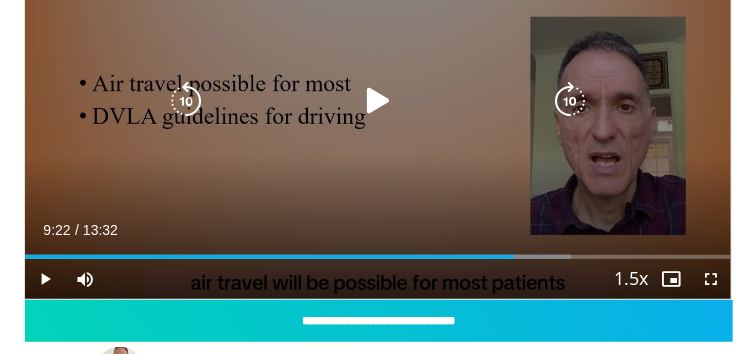 drag, startPoint x: 357, startPoint y: 84, endPoint x: 388, endPoint y: 98, distance: 34.0147 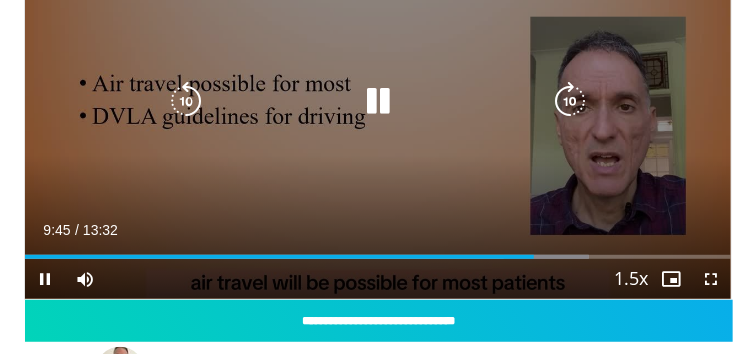 click on "10 seconds
Tap to unmute" at bounding box center (378, 100) 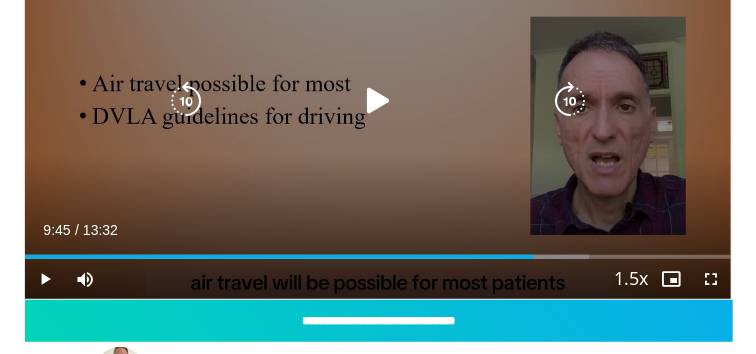 click on "10 seconds
Tap to unmute" at bounding box center (378, 100) 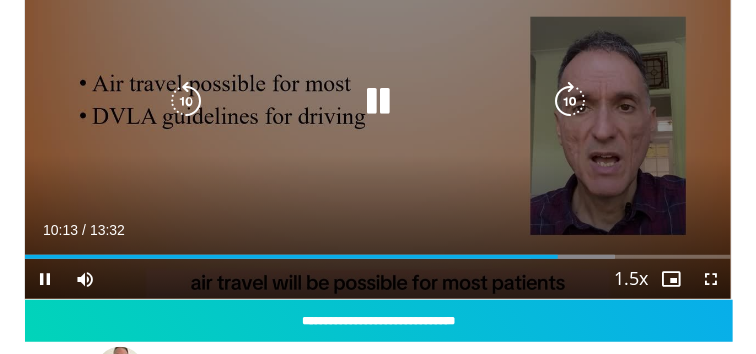 click on "10 seconds
Tap to unmute" at bounding box center [378, 100] 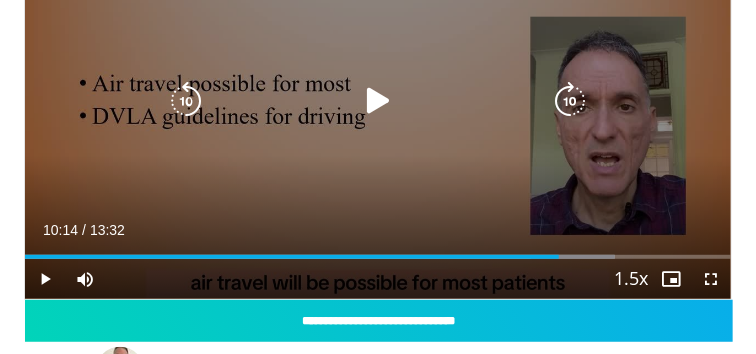 click on "10 seconds
Tap to unmute" at bounding box center (378, 100) 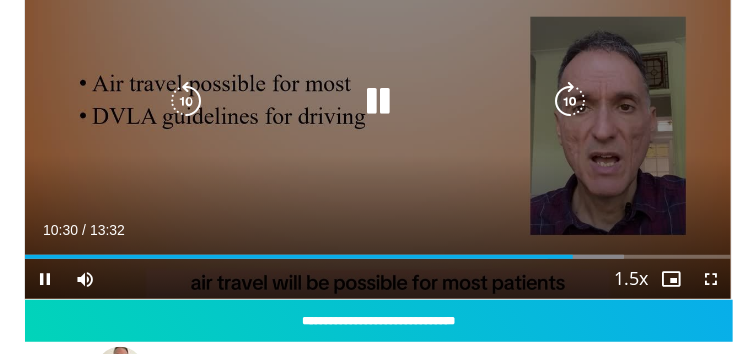 click on "10 seconds
Tap to unmute" at bounding box center (378, 100) 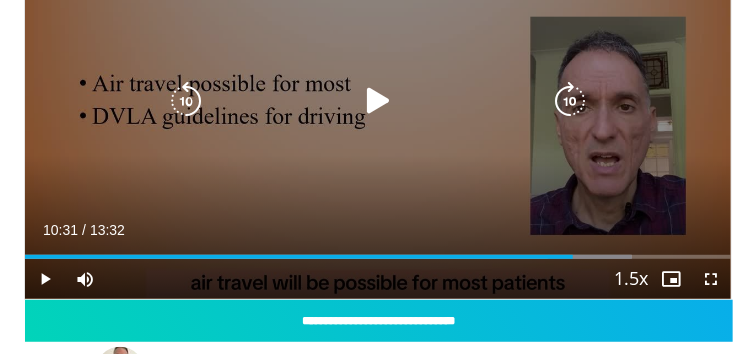 click on "10 seconds
Tap to unmute" at bounding box center [378, 100] 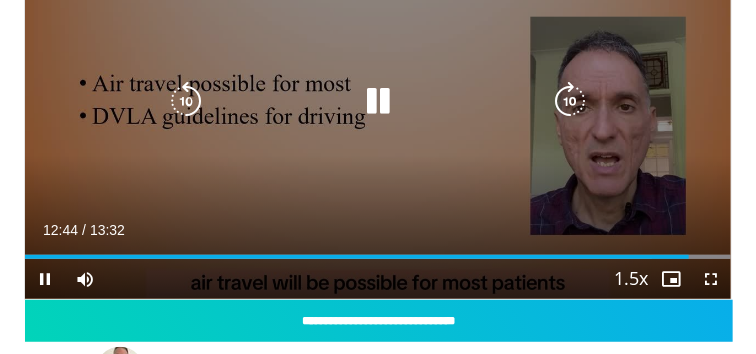 click on "Current Time  12:44 / Duration  13:32" at bounding box center (378, 230) 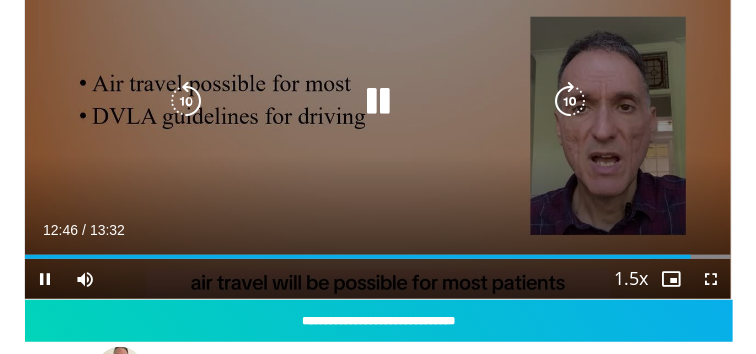 click at bounding box center (186, 101) 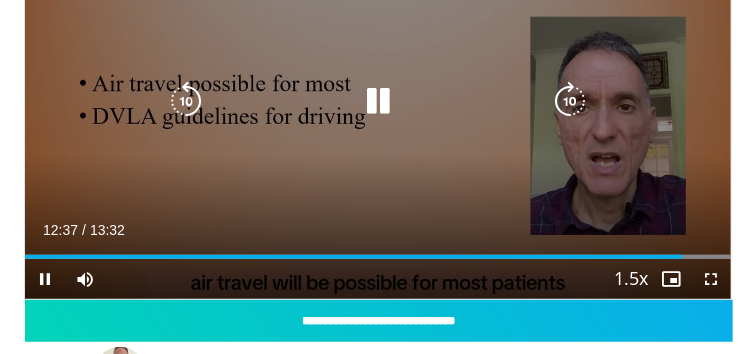 click at bounding box center (186, 101) 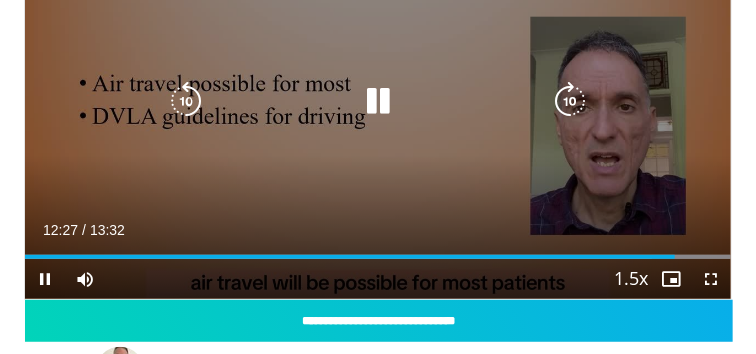 click at bounding box center [186, 101] 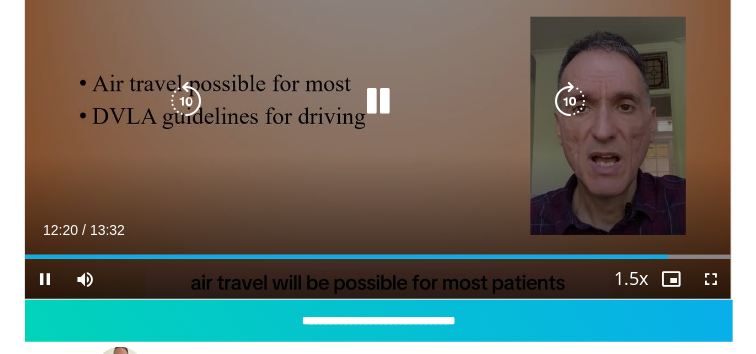 click at bounding box center (378, 101) 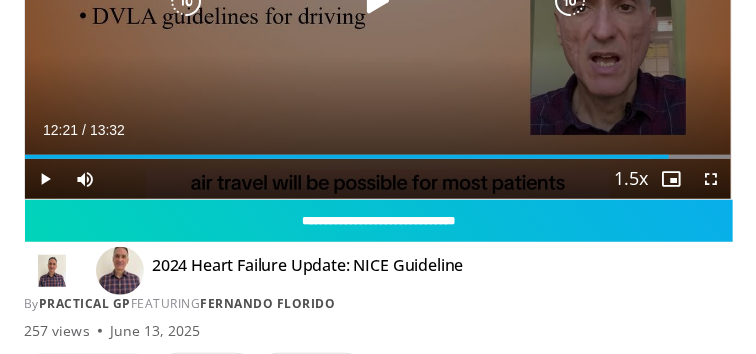 scroll, scrollTop: 206, scrollLeft: 0, axis: vertical 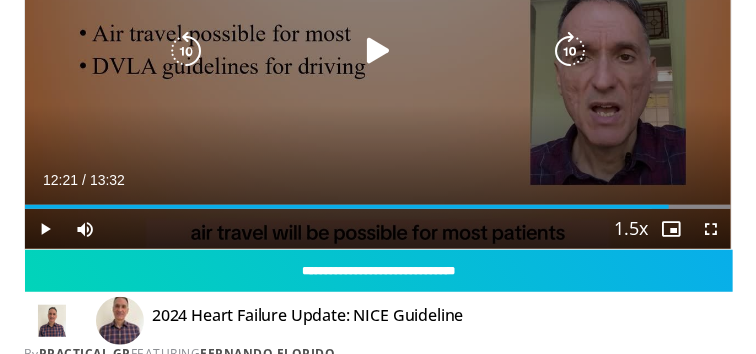 click at bounding box center (378, 51) 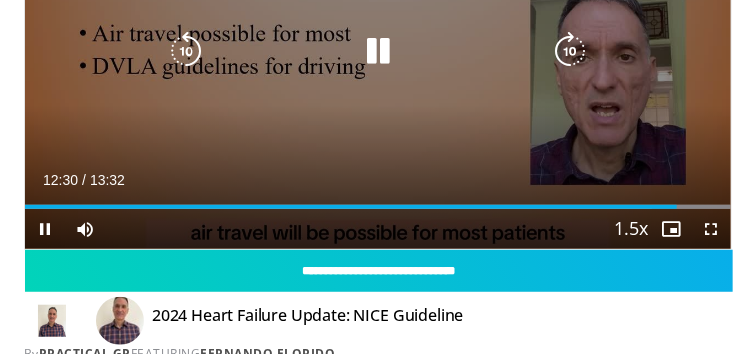 scroll, scrollTop: 256, scrollLeft: 0, axis: vertical 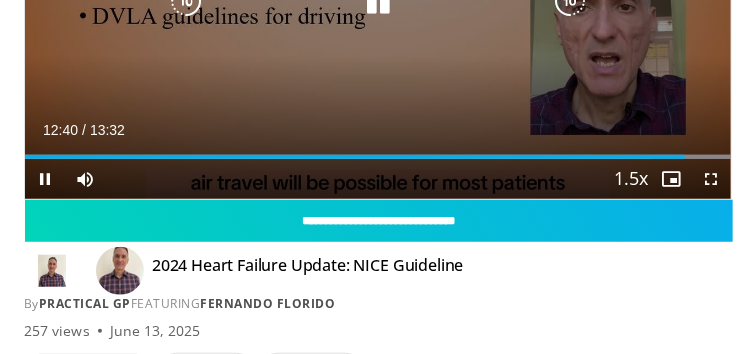 click on "30 seconds
Tap to unmute" at bounding box center [378, 0] 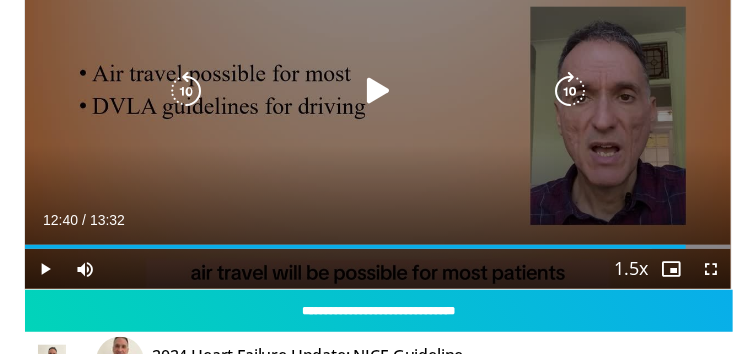 scroll, scrollTop: 156, scrollLeft: 0, axis: vertical 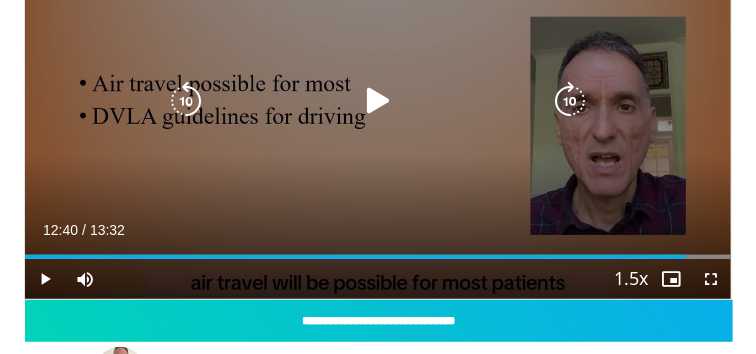 click at bounding box center (378, 101) 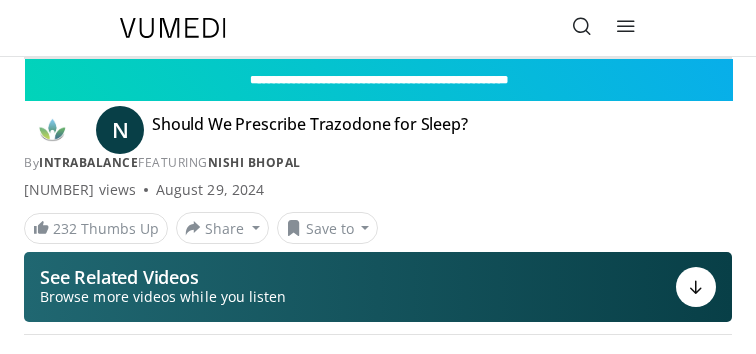 scroll, scrollTop: 0, scrollLeft: 0, axis: both 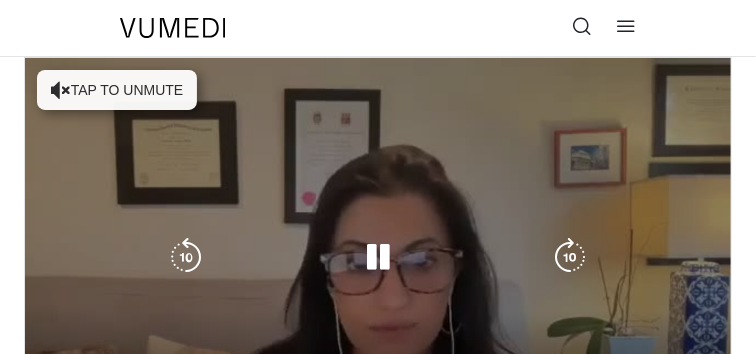 click on "Tap to unmute" at bounding box center [117, 90] 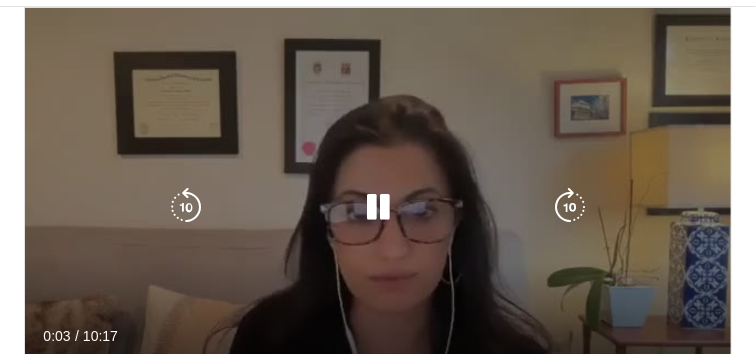 scroll, scrollTop: 100, scrollLeft: 0, axis: vertical 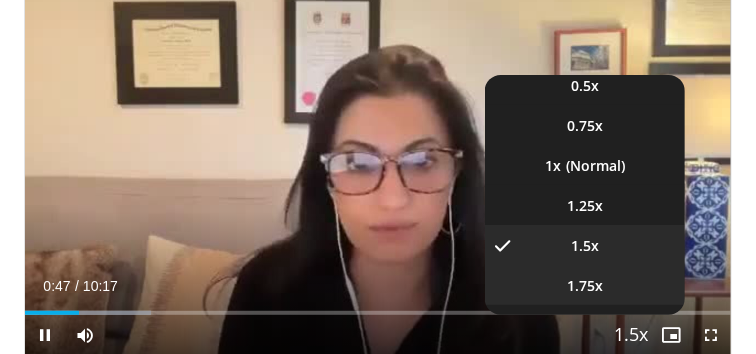 click on "1.75x" at bounding box center (585, 285) 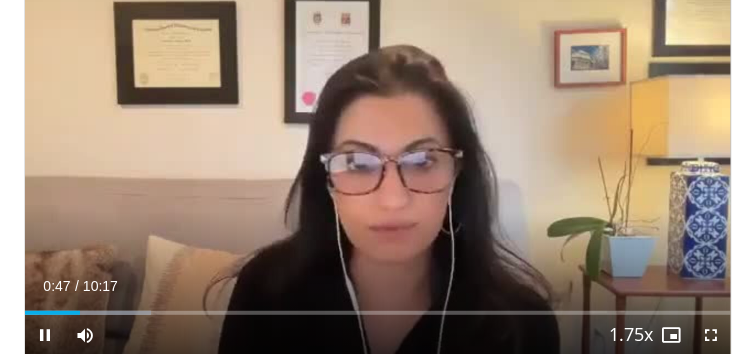 scroll, scrollTop: 101, scrollLeft: 0, axis: vertical 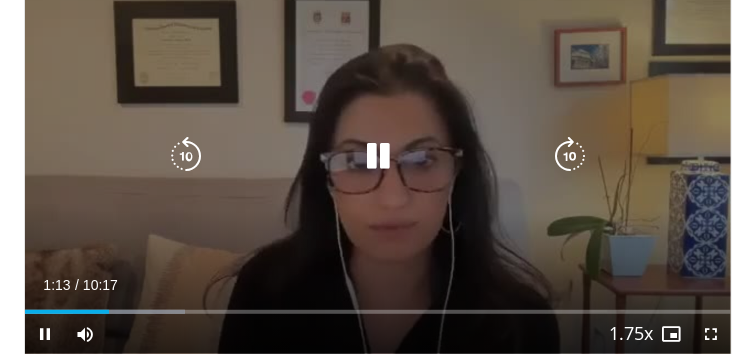 click at bounding box center [186, 156] 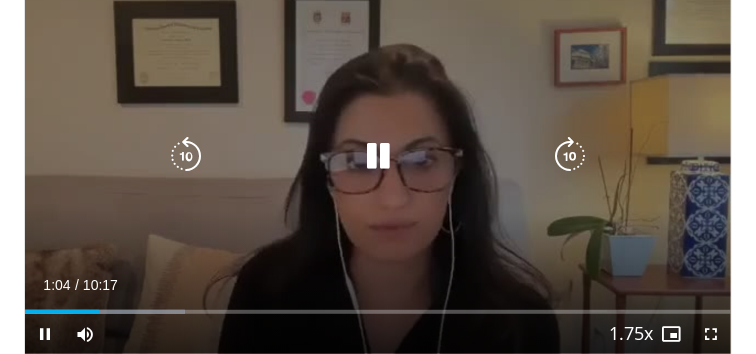 click at bounding box center [186, 156] 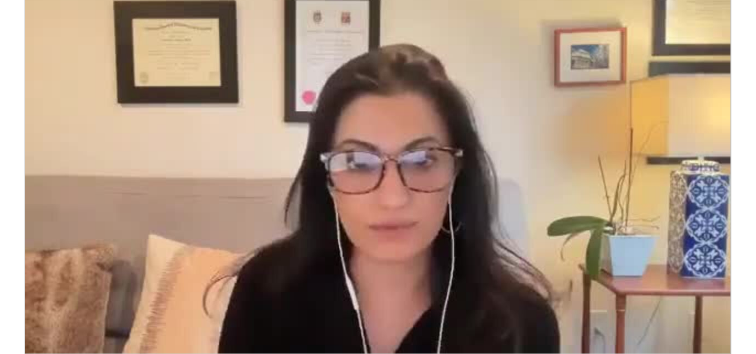 click on "**********" at bounding box center [378, 8623] 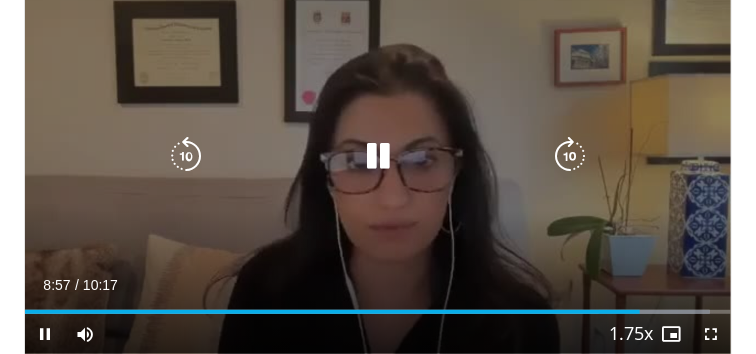 click at bounding box center (186, 156) 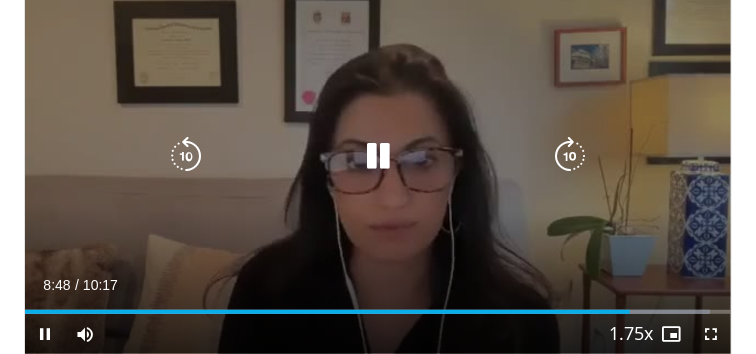 click at bounding box center [186, 156] 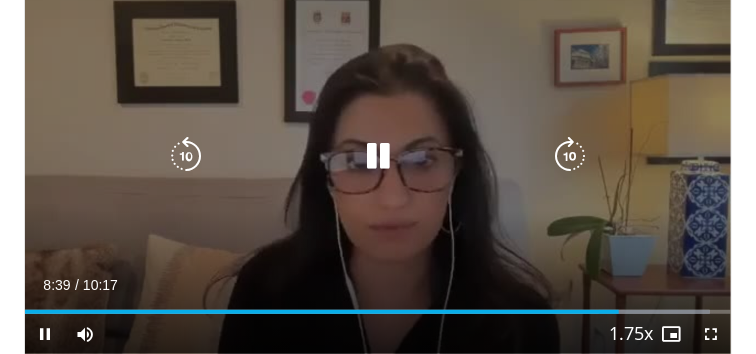 click at bounding box center [186, 156] 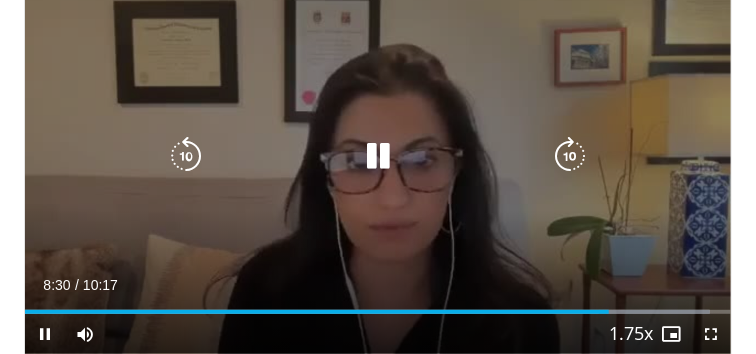click at bounding box center [186, 156] 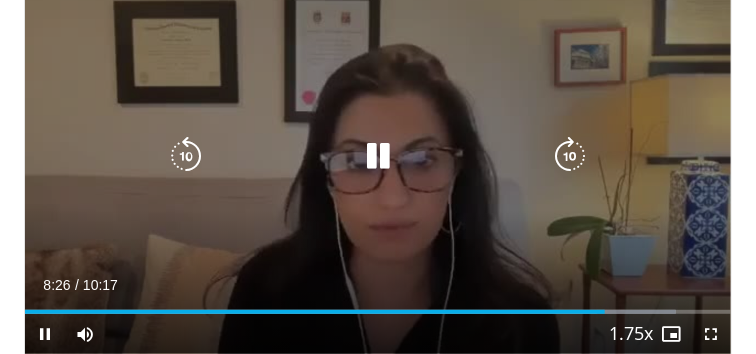 click on "40 seconds
Tap to unmute" at bounding box center [378, 155] 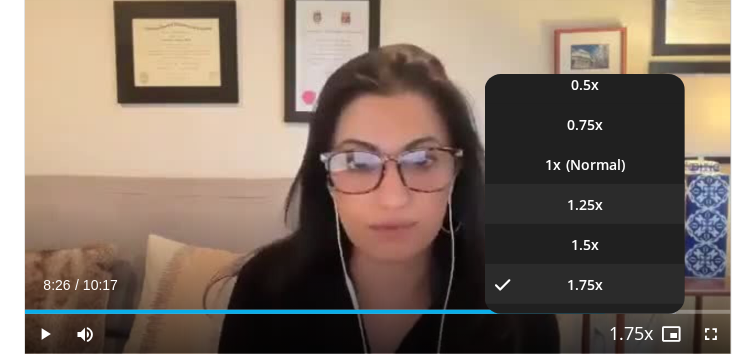 click on "1.25x" at bounding box center [585, 205] 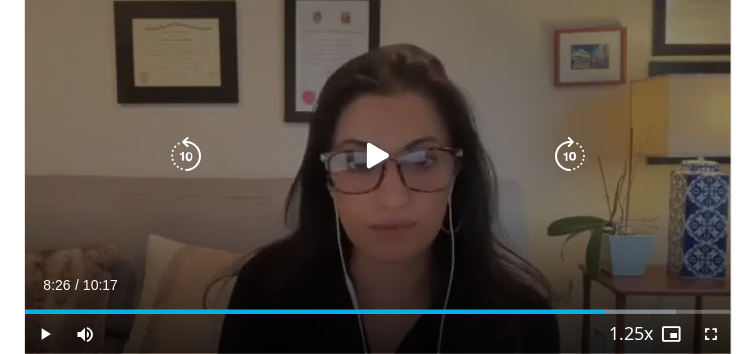click at bounding box center (378, 156) 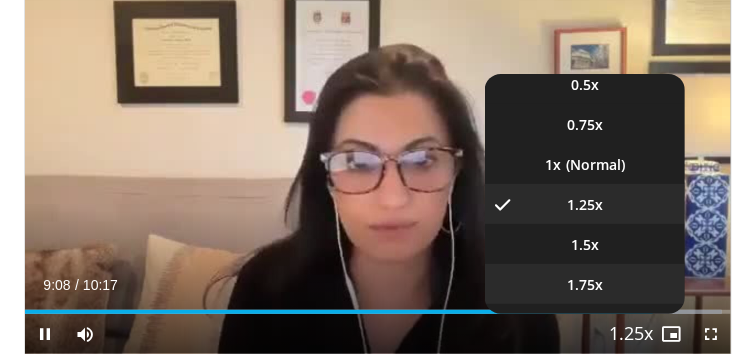 click on "1.75x" at bounding box center (585, 285) 